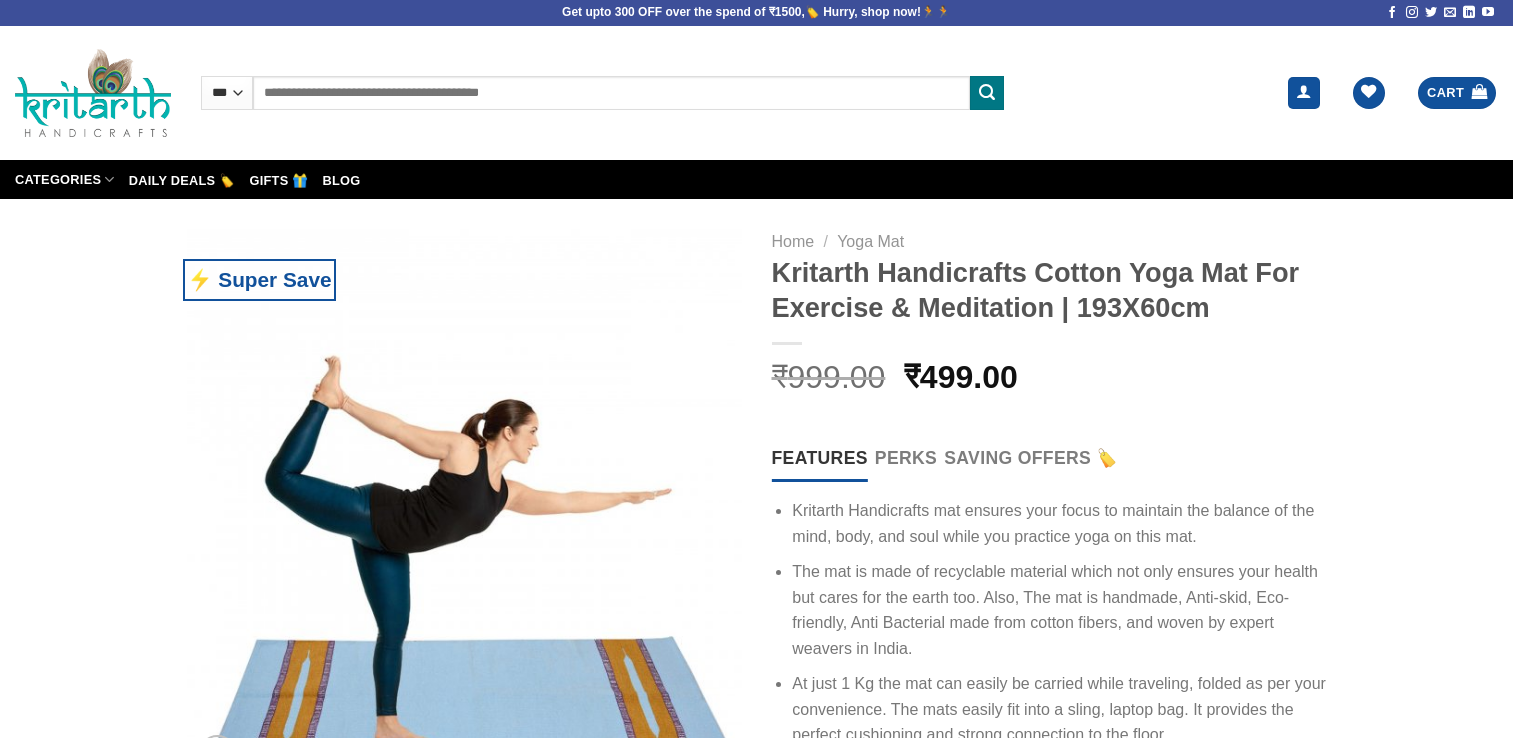 scroll, scrollTop: 0, scrollLeft: 0, axis: both 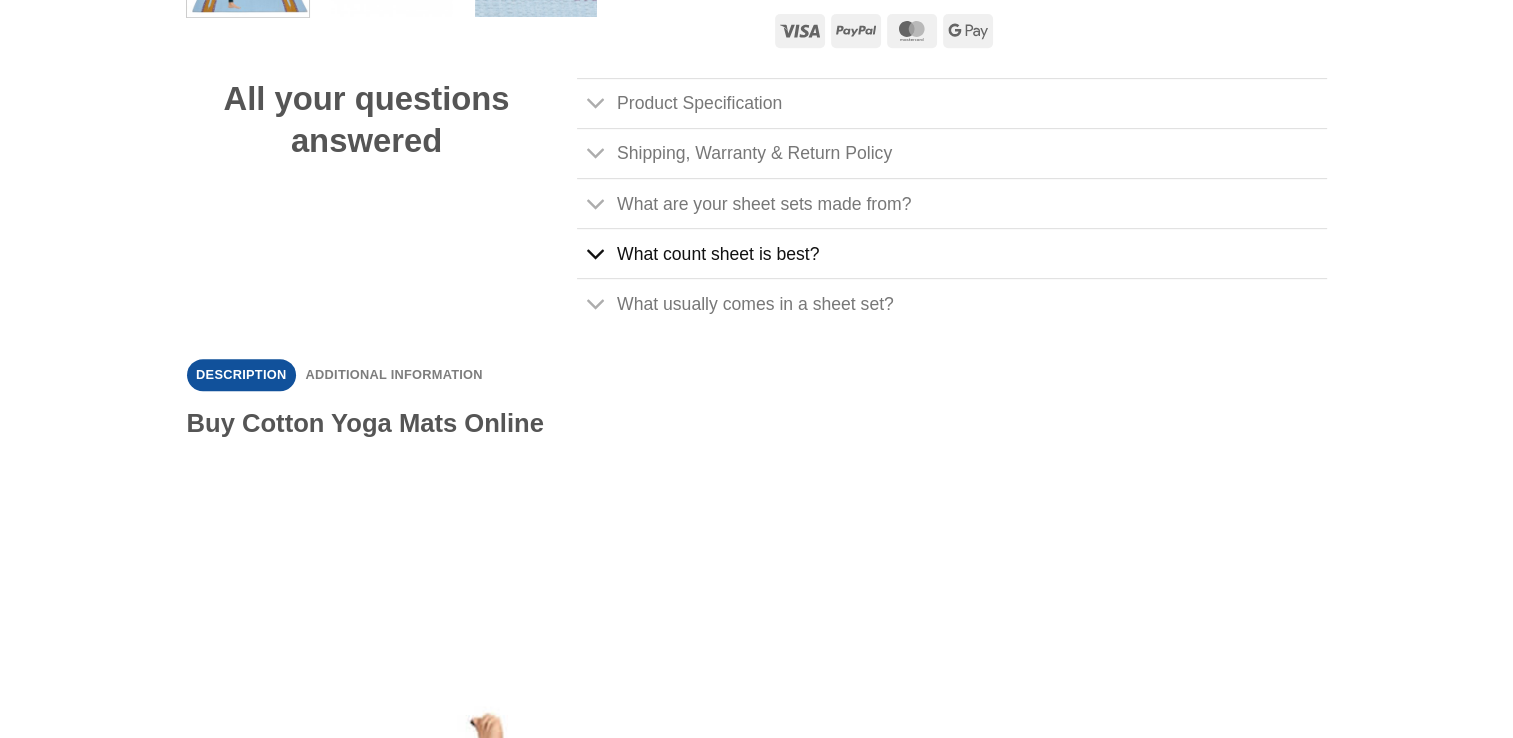 click at bounding box center [596, 254] 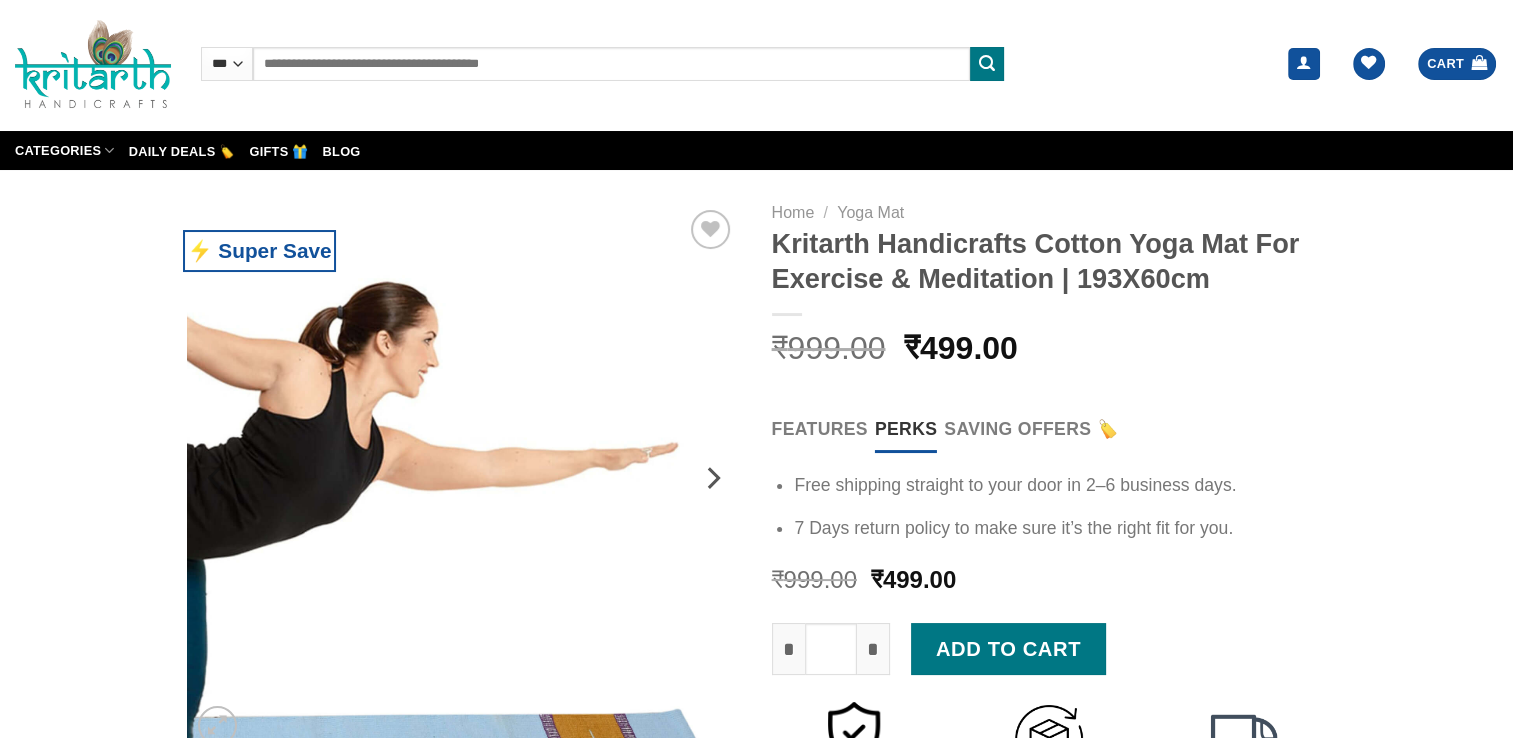 scroll, scrollTop: 0, scrollLeft: 0, axis: both 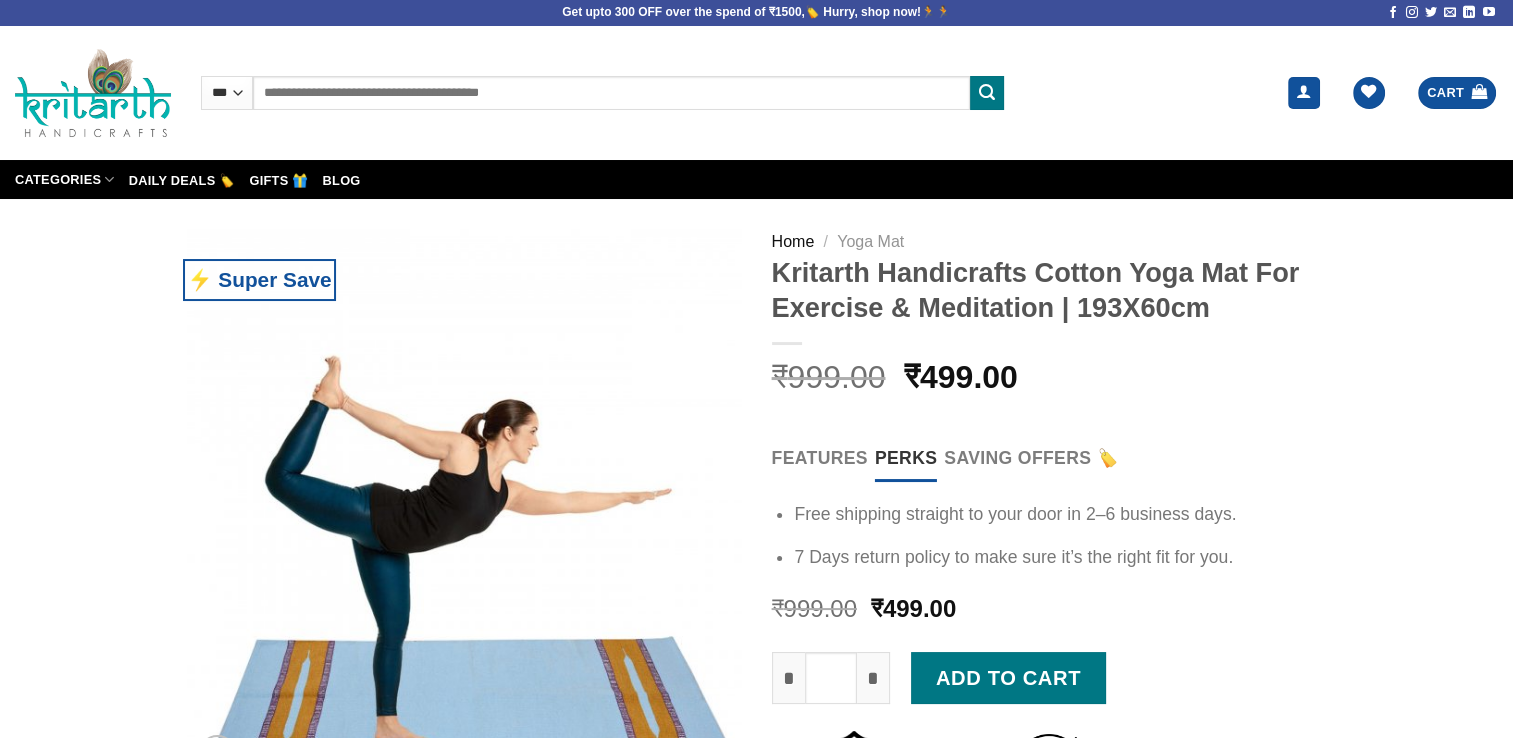 click on "Home" at bounding box center (793, 241) 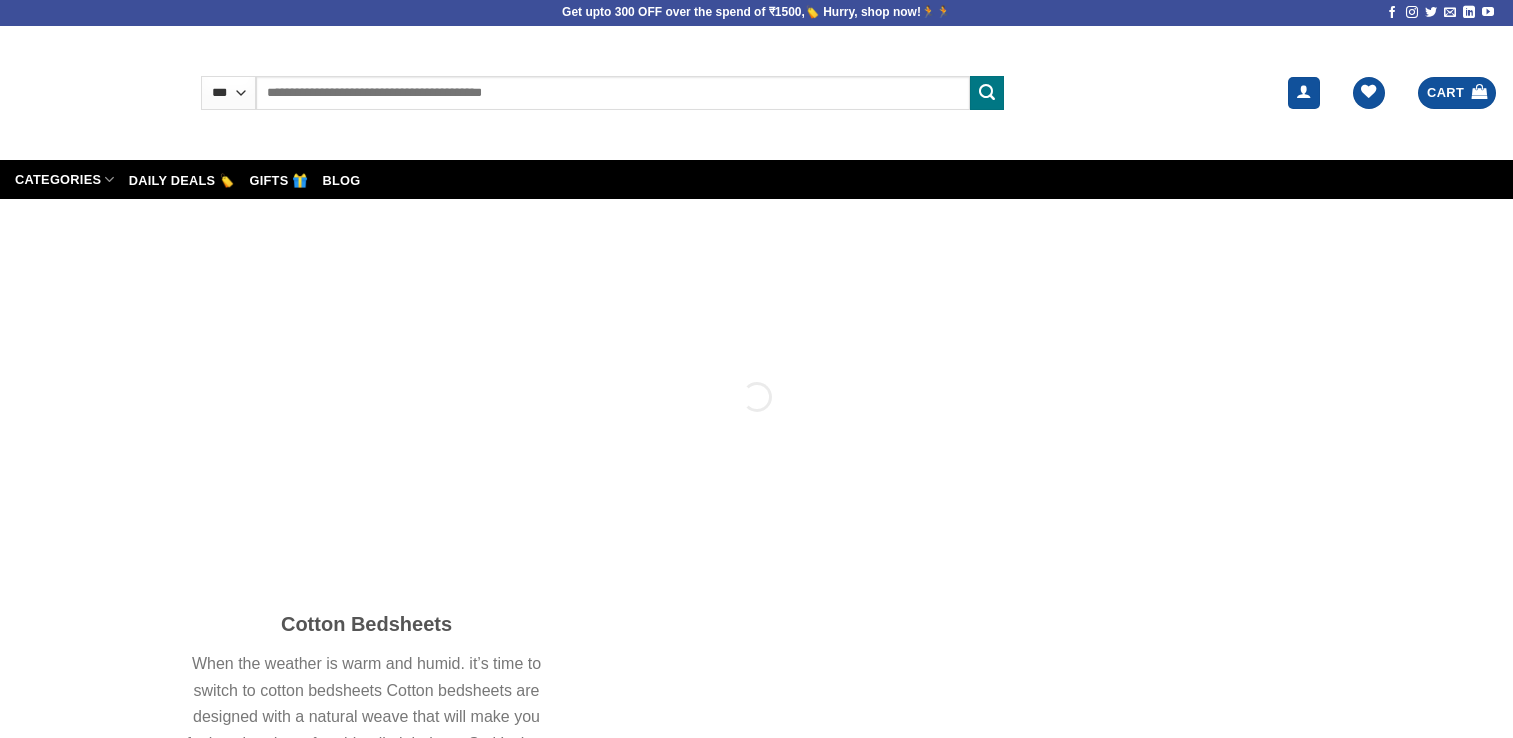 scroll, scrollTop: 0, scrollLeft: 0, axis: both 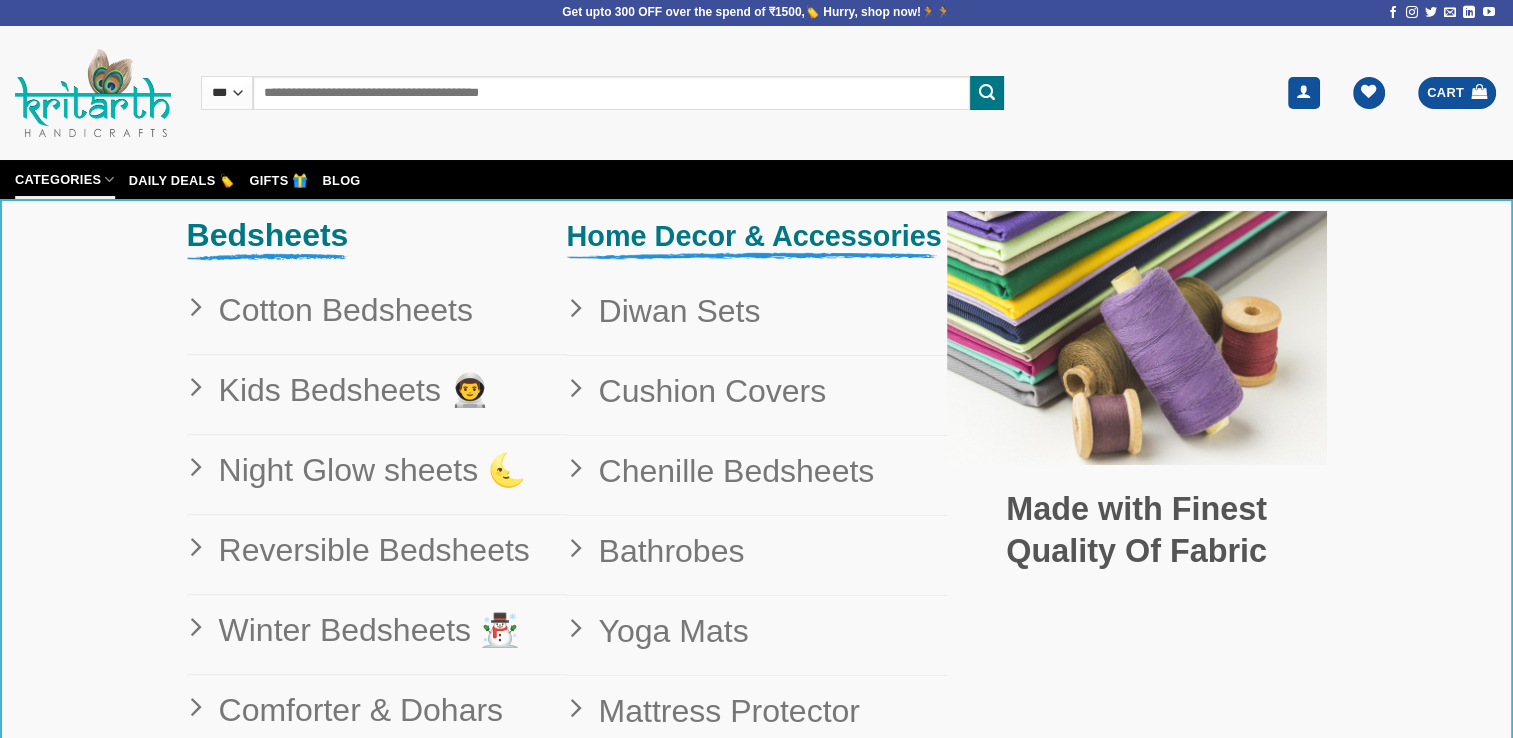 click on "Categories" at bounding box center [65, 179] 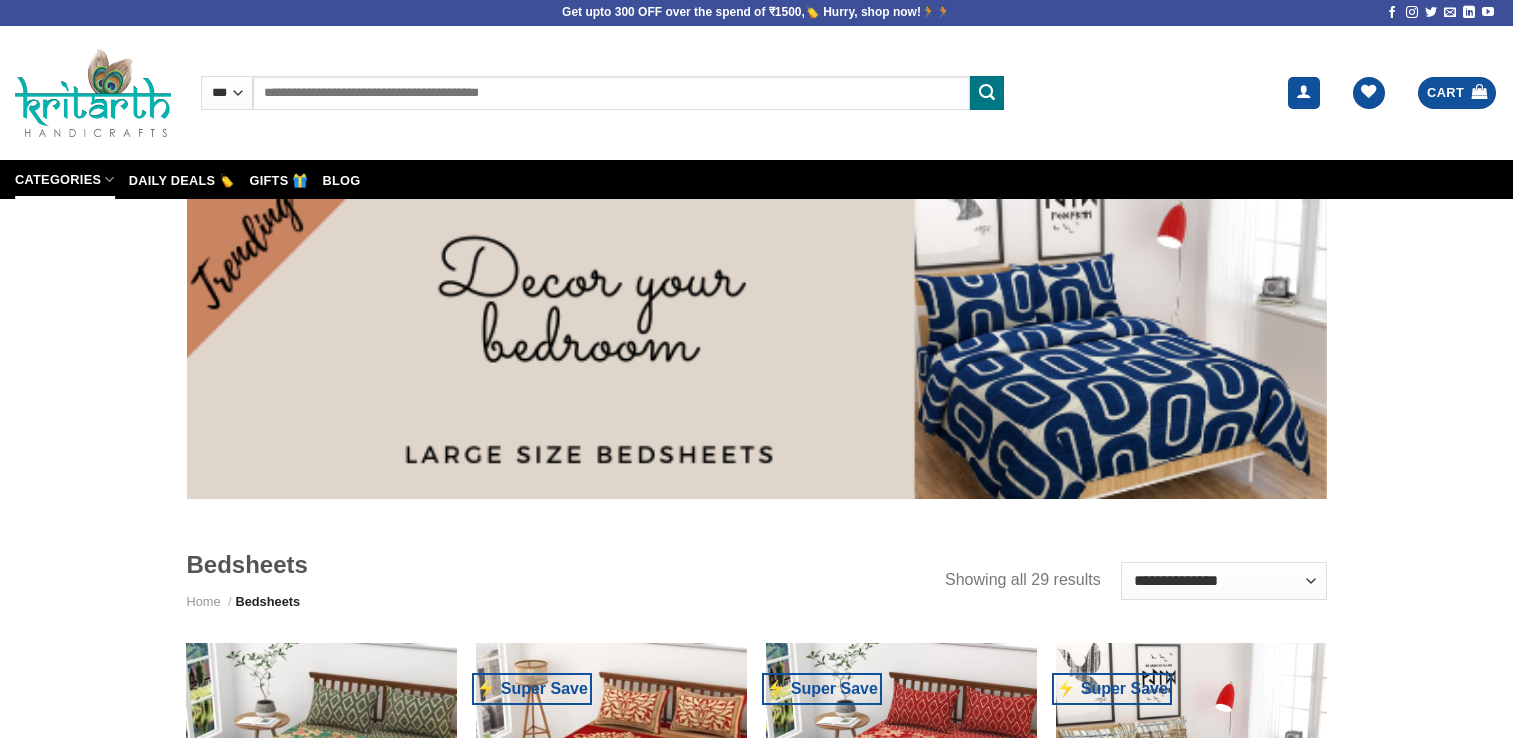 scroll, scrollTop: 0, scrollLeft: 0, axis: both 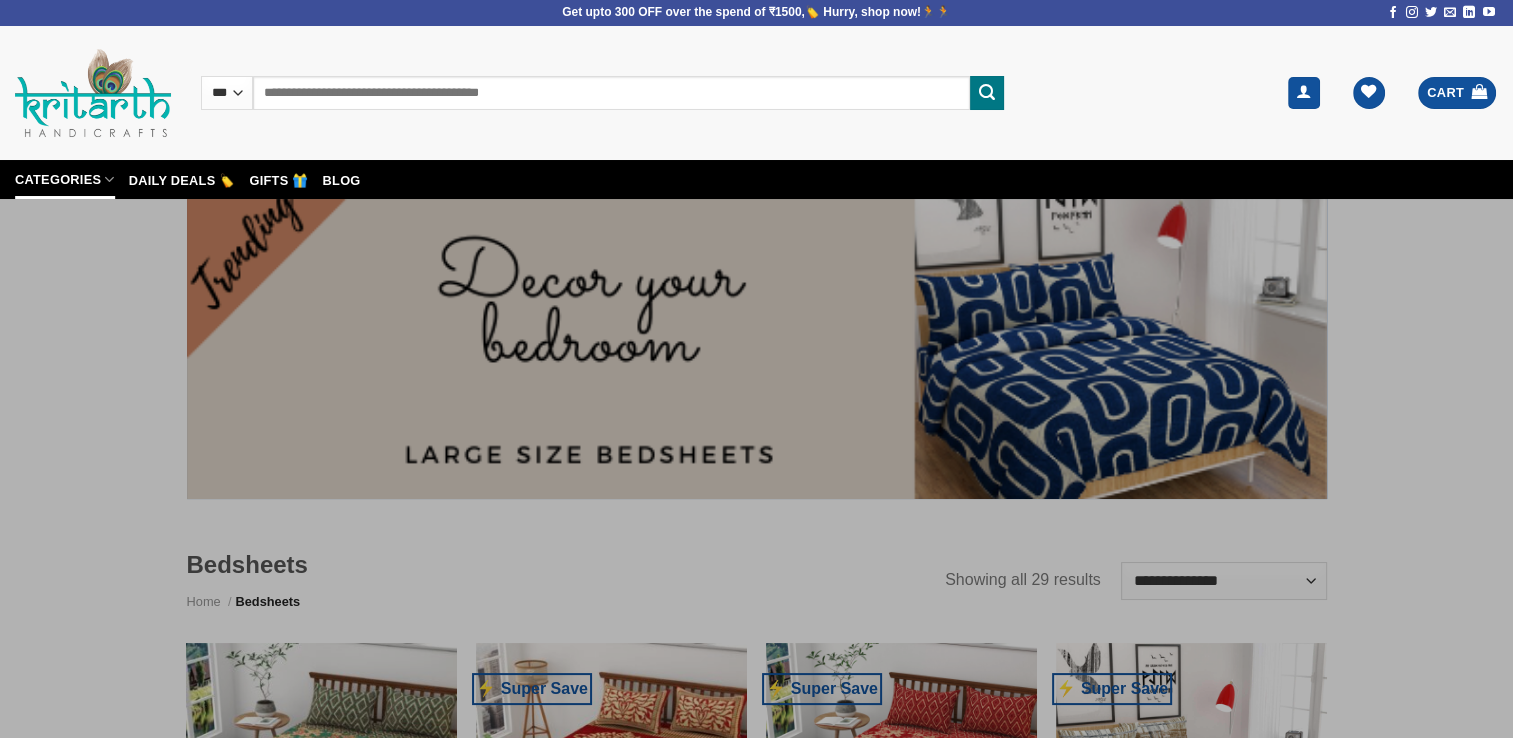click at bounding box center (109, 179) 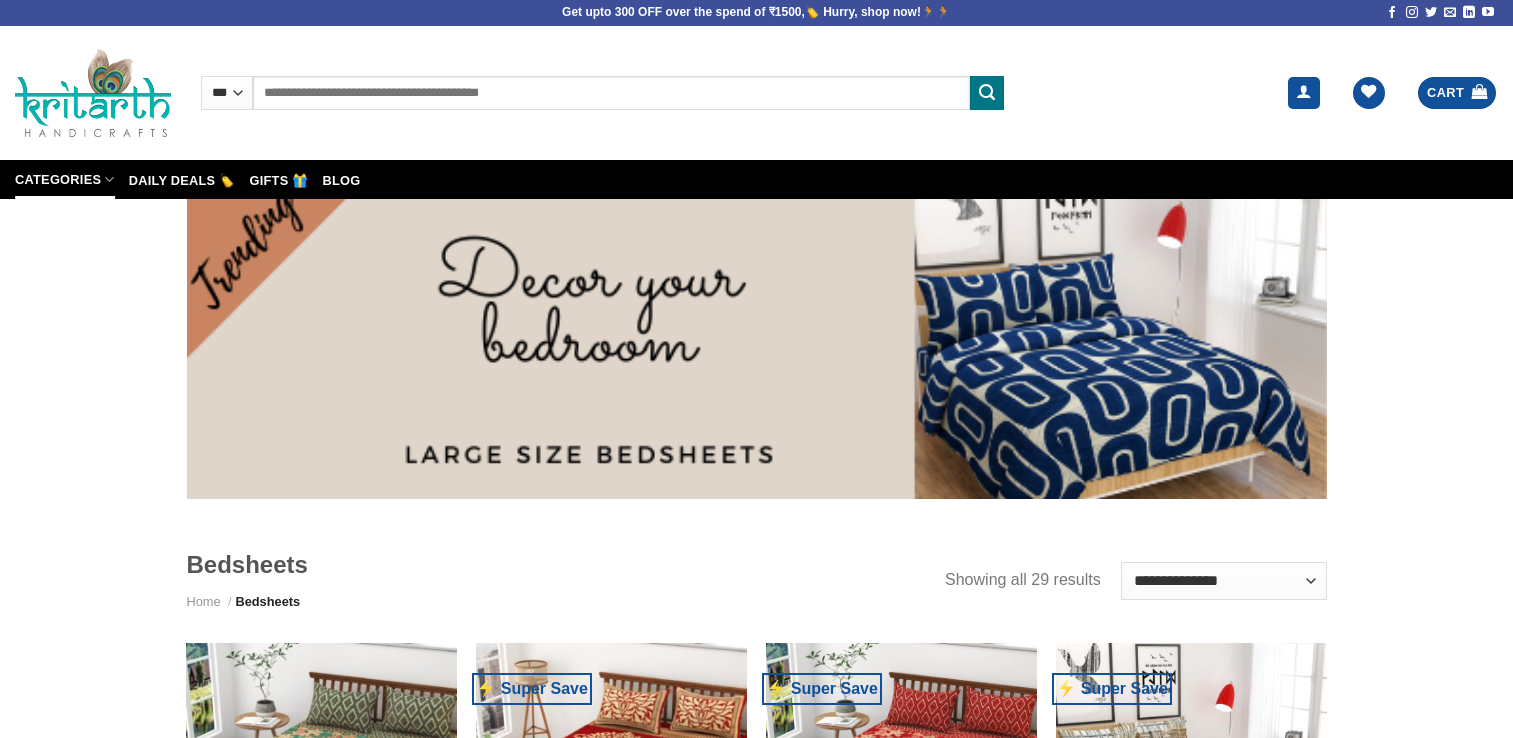 scroll, scrollTop: 0, scrollLeft: 0, axis: both 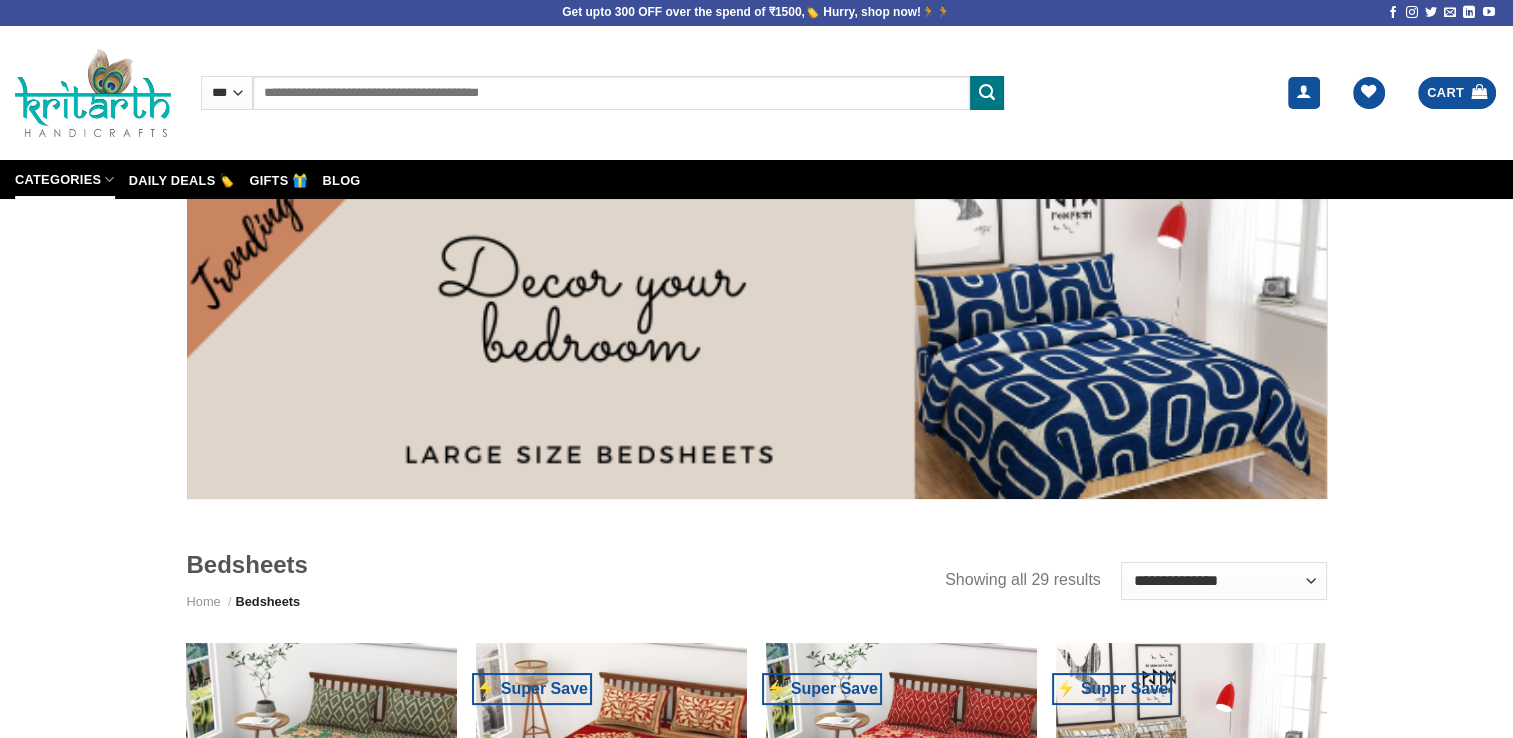 click at bounding box center [109, 179] 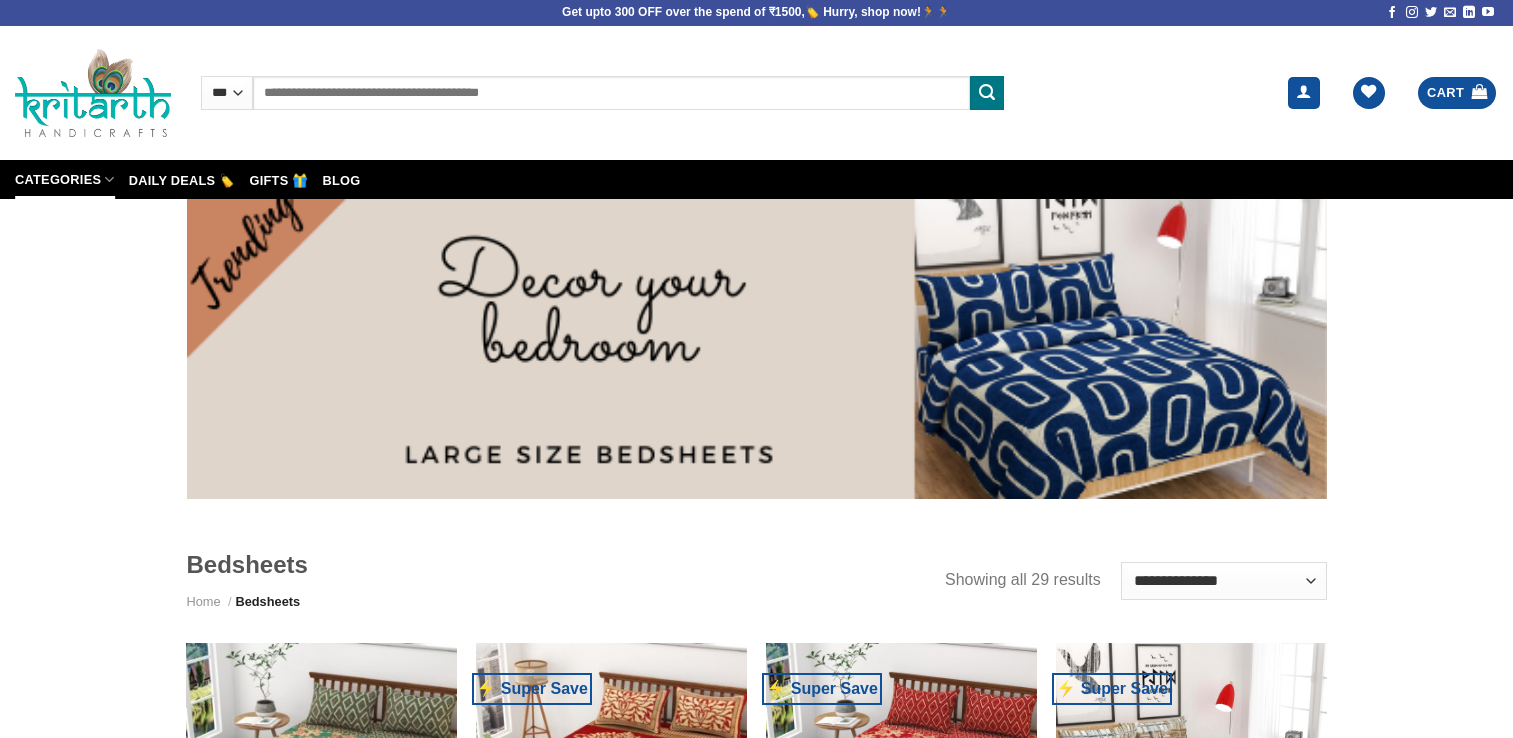 scroll, scrollTop: 0, scrollLeft: 0, axis: both 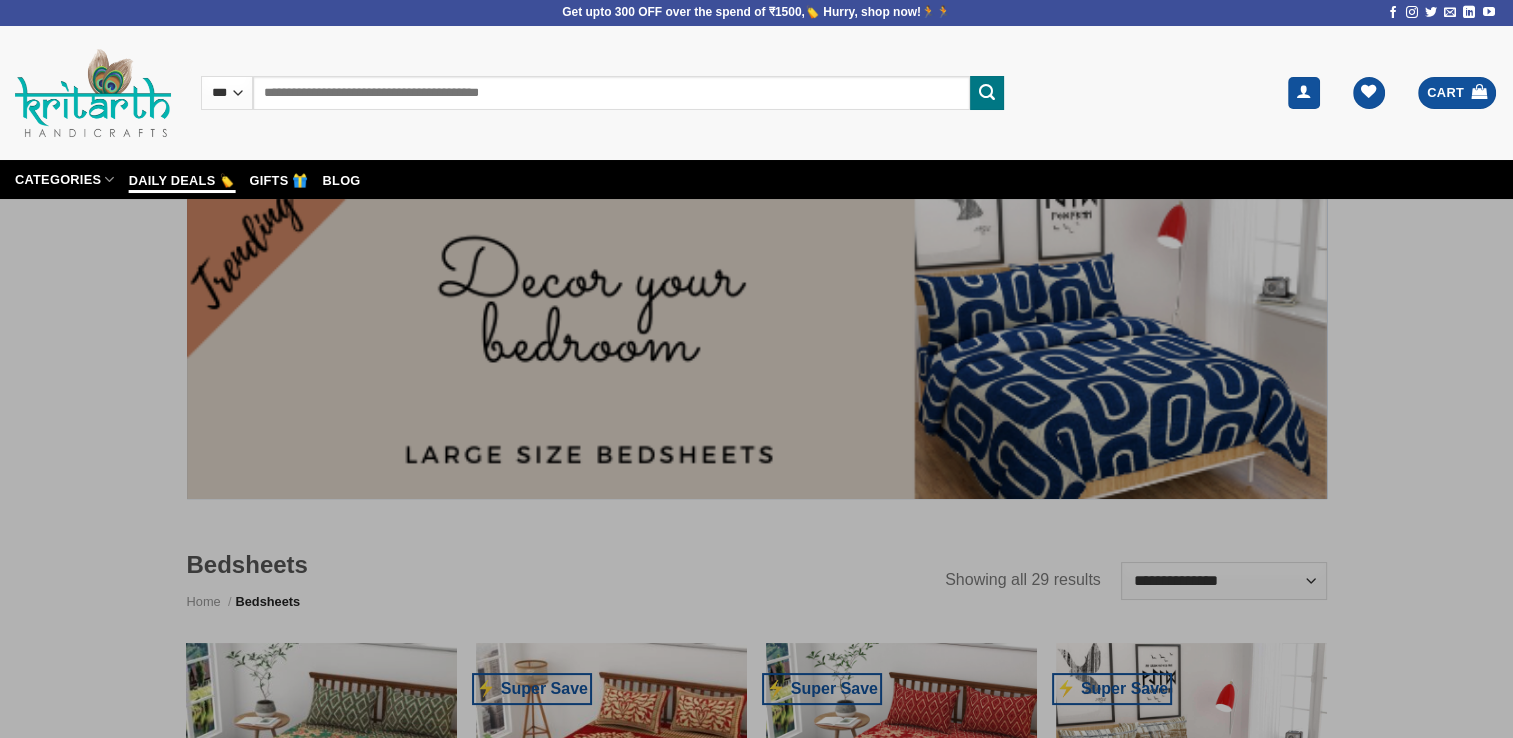 click on "Daily Deals 🏷️" at bounding box center [182, 181] 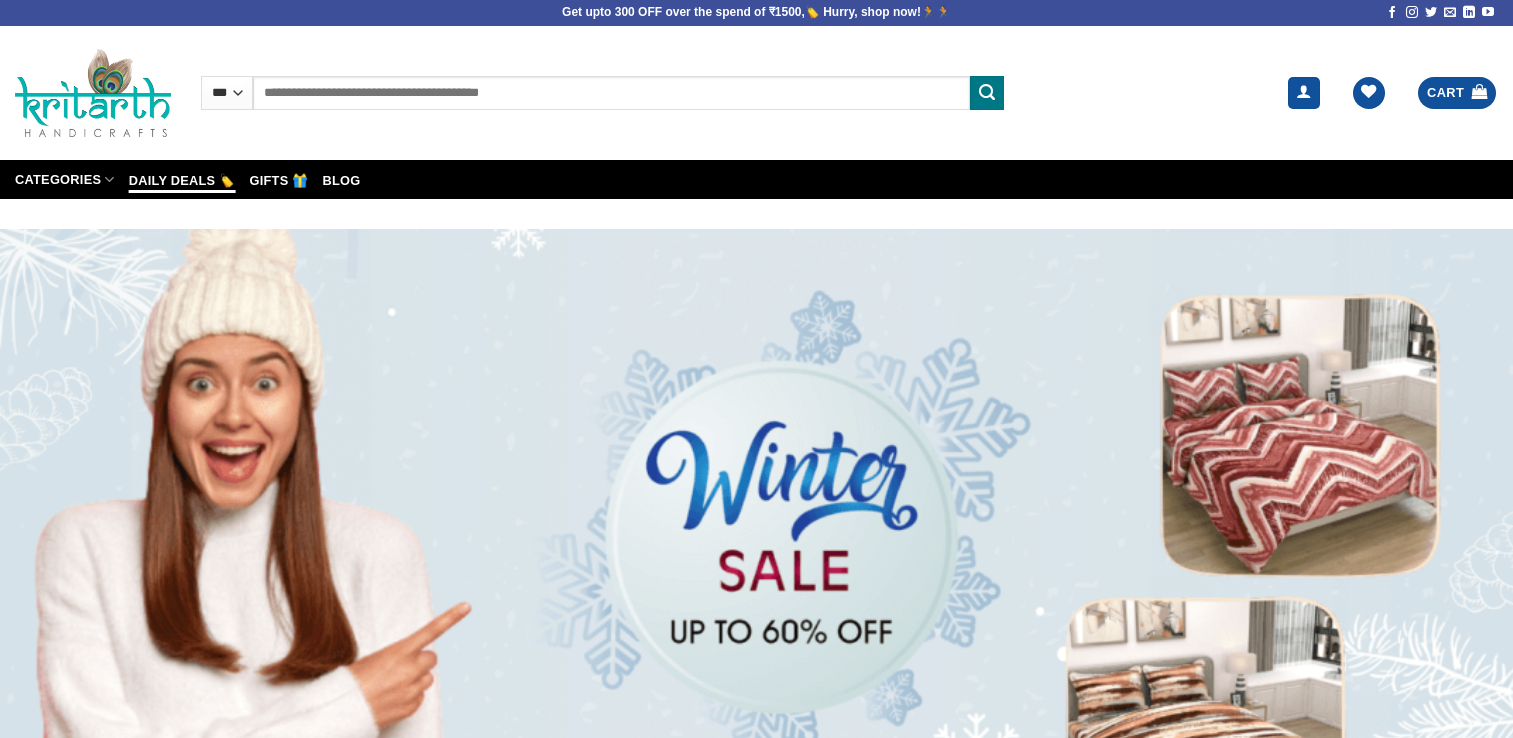 scroll, scrollTop: 0, scrollLeft: 0, axis: both 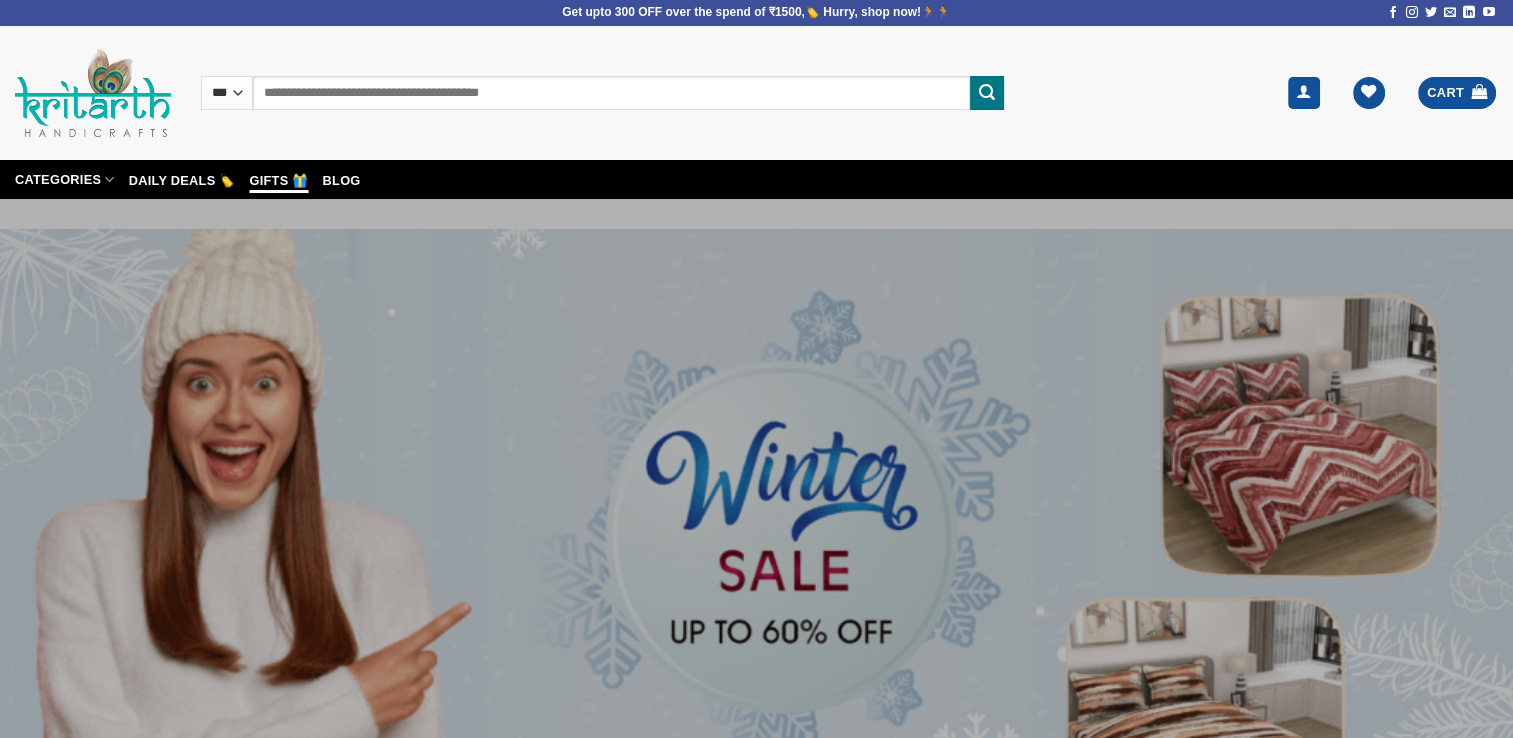 click on "Gifts 🎁" at bounding box center [278, 181] 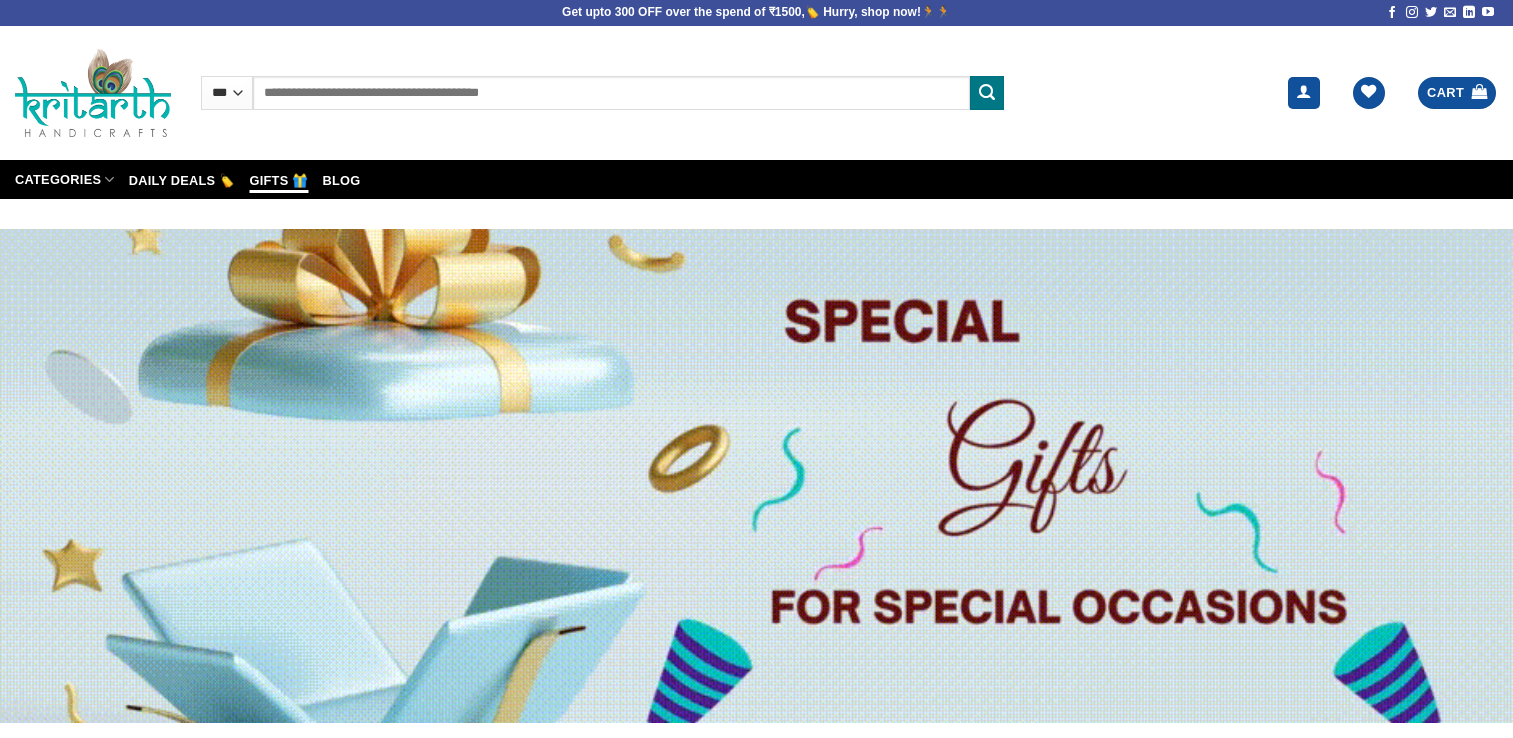 scroll, scrollTop: 0, scrollLeft: 0, axis: both 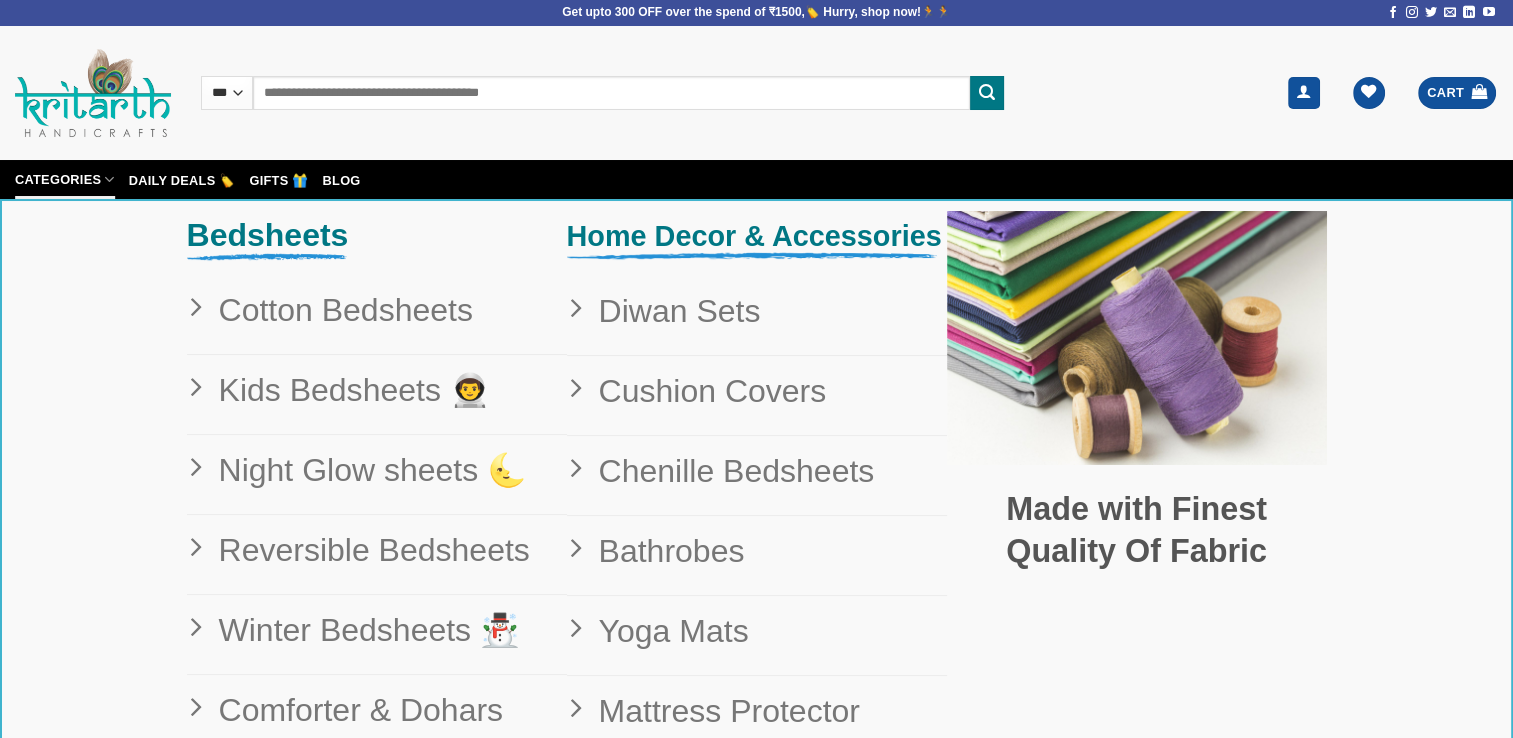 click at bounding box center [109, 179] 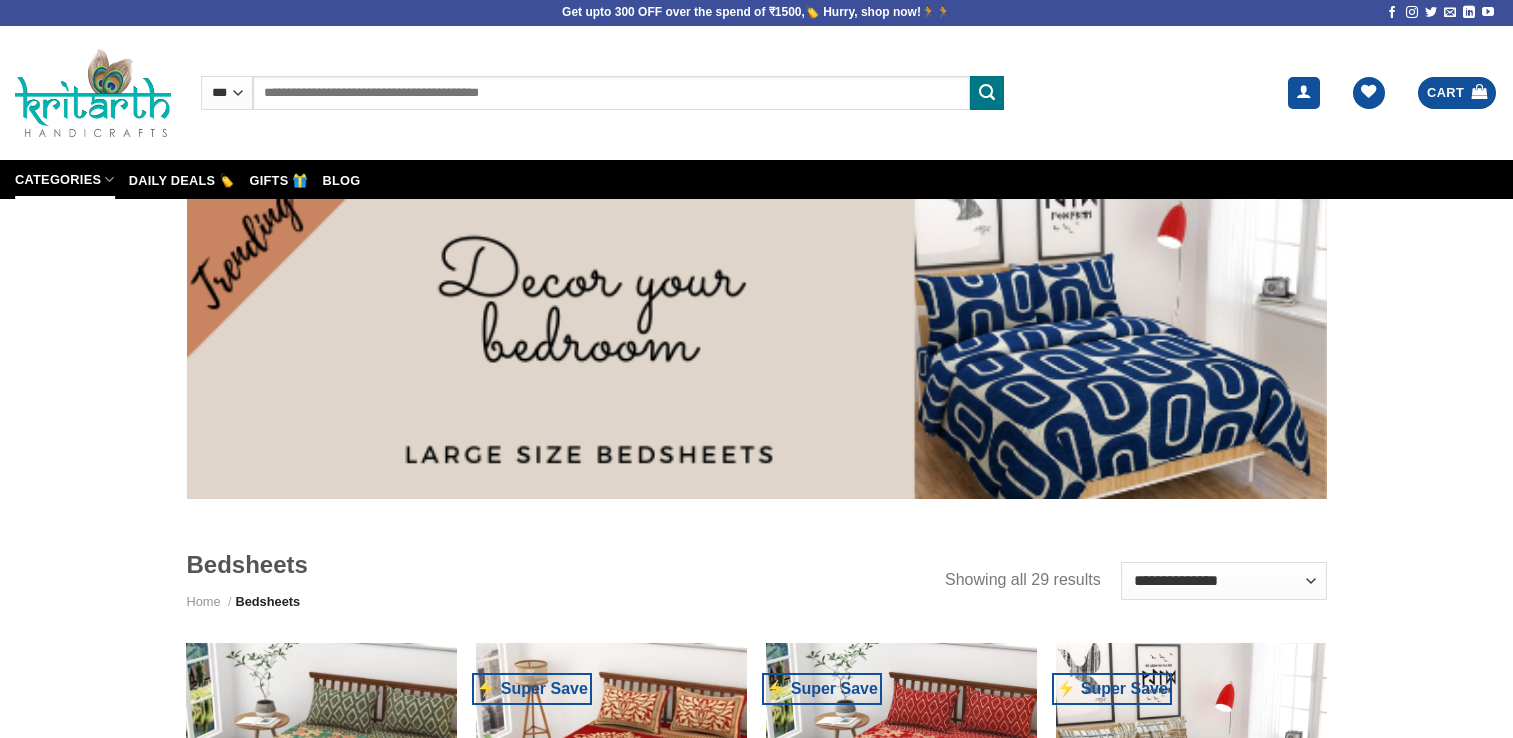 scroll, scrollTop: 0, scrollLeft: 0, axis: both 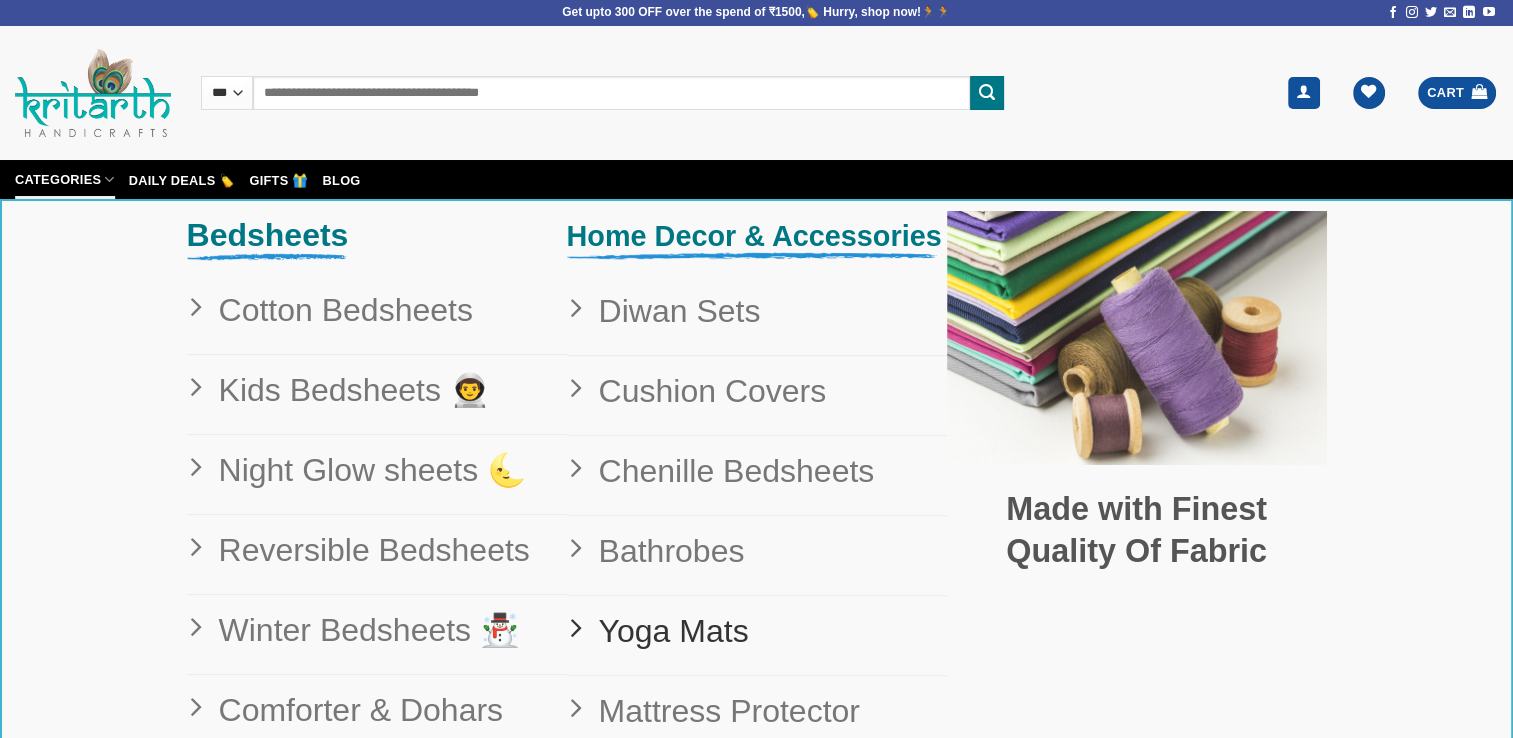 click on "Yoga Mats" at bounding box center [666, 631] 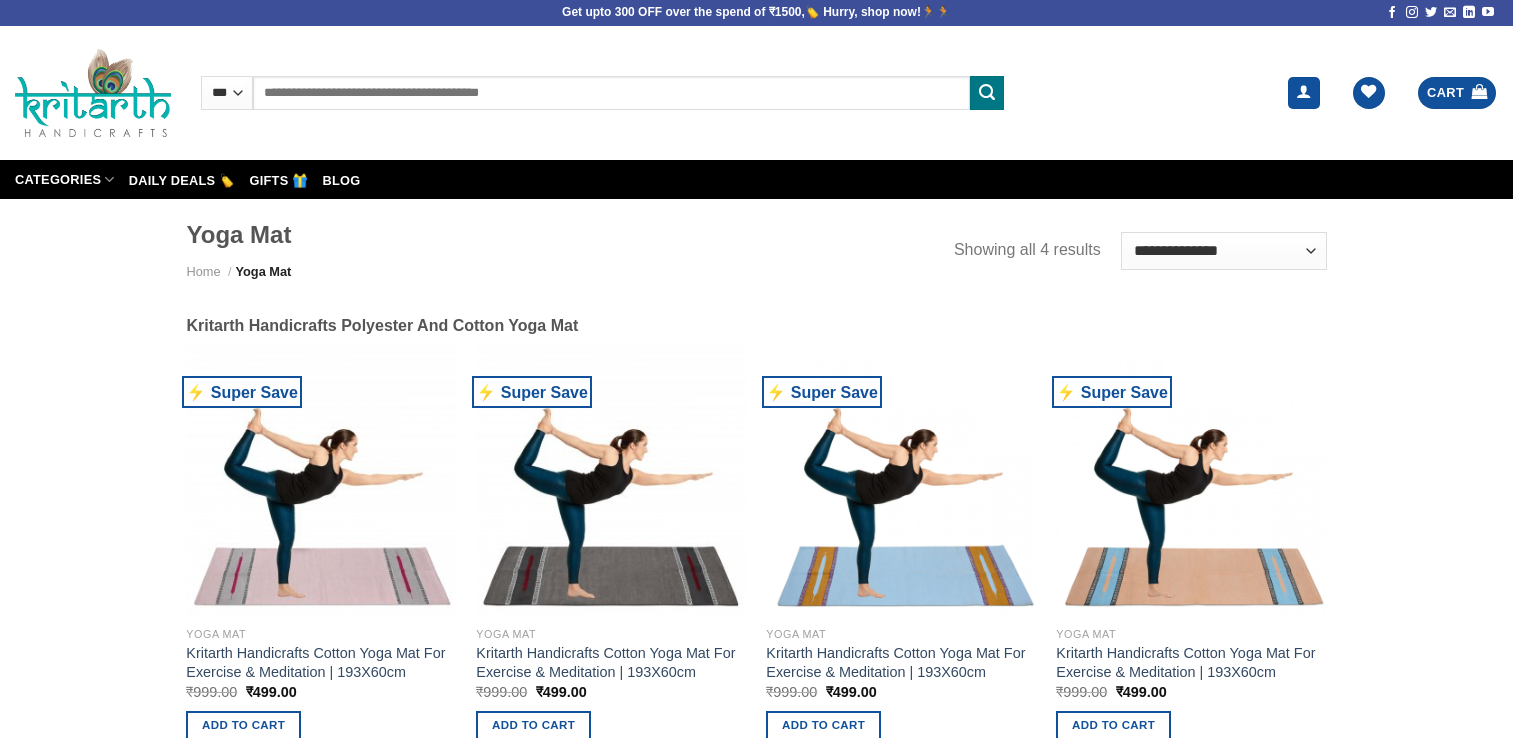 scroll, scrollTop: 0, scrollLeft: 0, axis: both 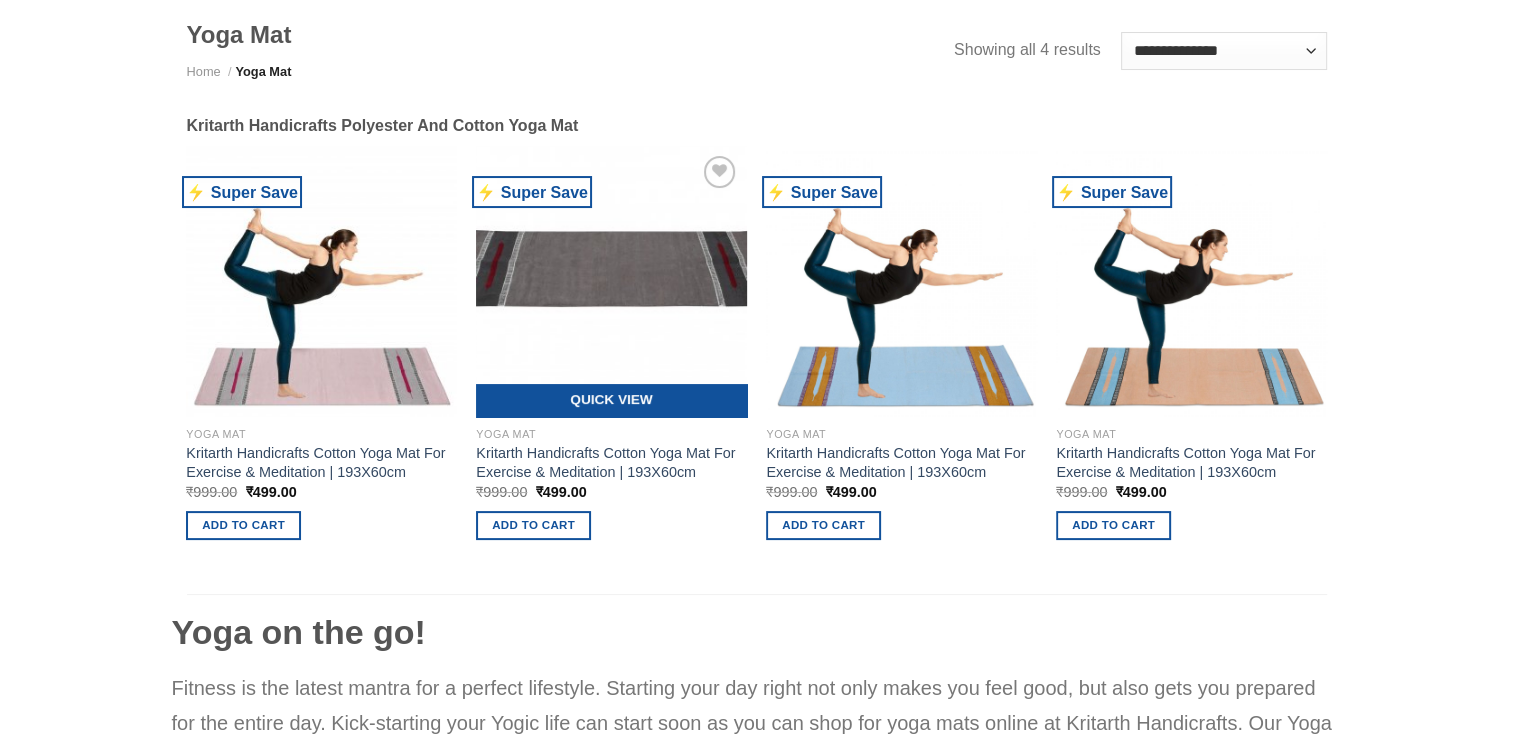 click on "Quick View" at bounding box center (611, 401) 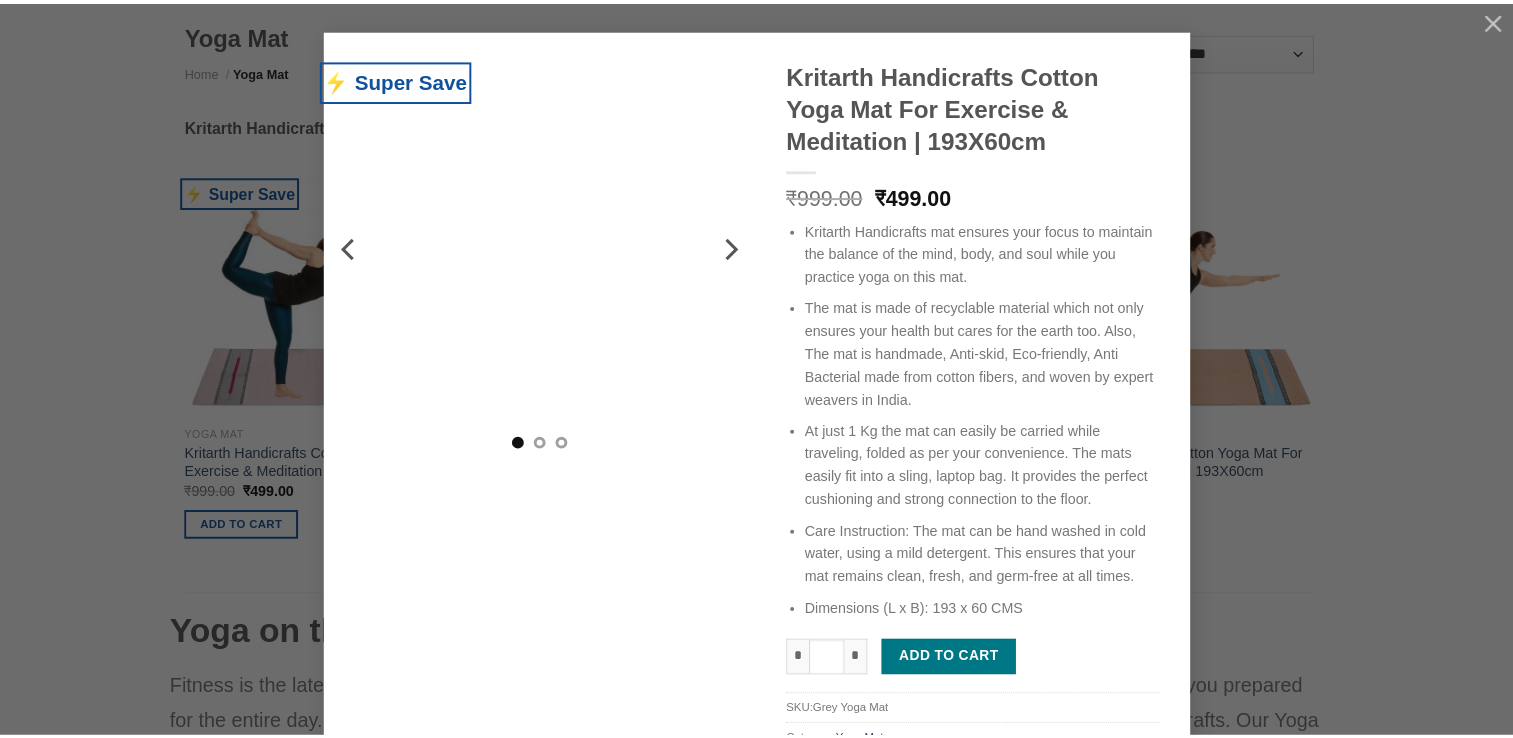 scroll, scrollTop: 0, scrollLeft: 0, axis: both 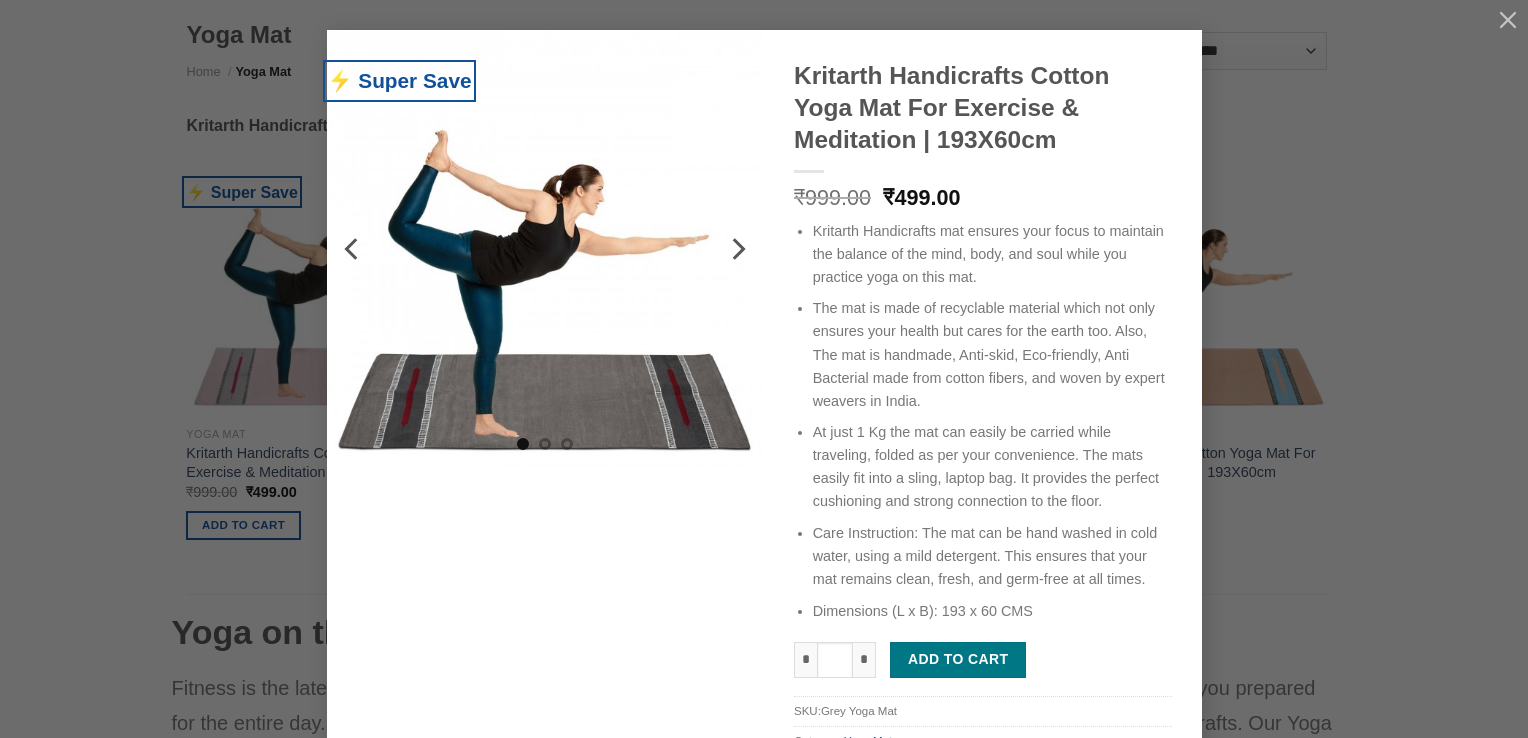 click on "⚡ Super Save
Kritarth Handicrafts Cotton Yoga Mat For Exercise & Meditation | 193X60cm
₹ 999.00 Original price was: ₹999.00. ₹ 499.00 Current price is: ₹499.00.
Kritarth Handicrafts mat ensures your focus to maintain the balance of the mind, body, and soul while you practice yoga on this mat.
The mat is made of recyclable material which not only ensures your health but cares for the earth too. Also, The mat is handmade, Anti-skid, Eco-friendly, Anti Bacterial made from cotton fibers, and woven by expert weavers in [COUNTRY].
At just 1 Kg the mat can easily be carried while traveling, folded as per your convenience. The mats easily fit into a sling, laptop bag. It provides the perfect cushioning and strong connection to the floor.
Care Instruction: The mat can be hand washed in cold water, using a mild detergent. This ensures that your mat remains clean, fresh, and germ-free at all times.
*" at bounding box center (764, 413) 